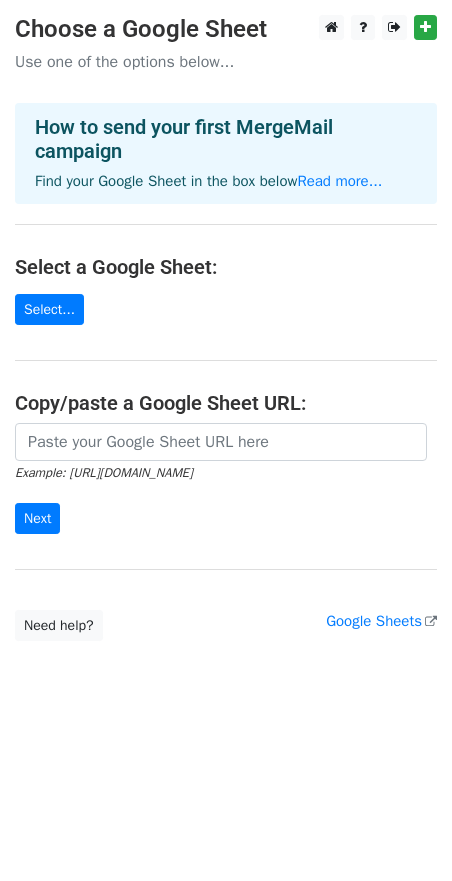 scroll, scrollTop: 0, scrollLeft: 0, axis: both 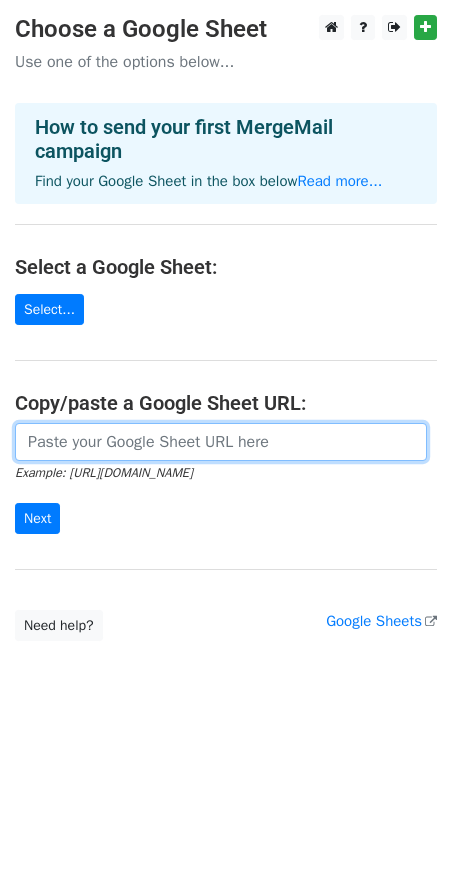click at bounding box center [221, 442] 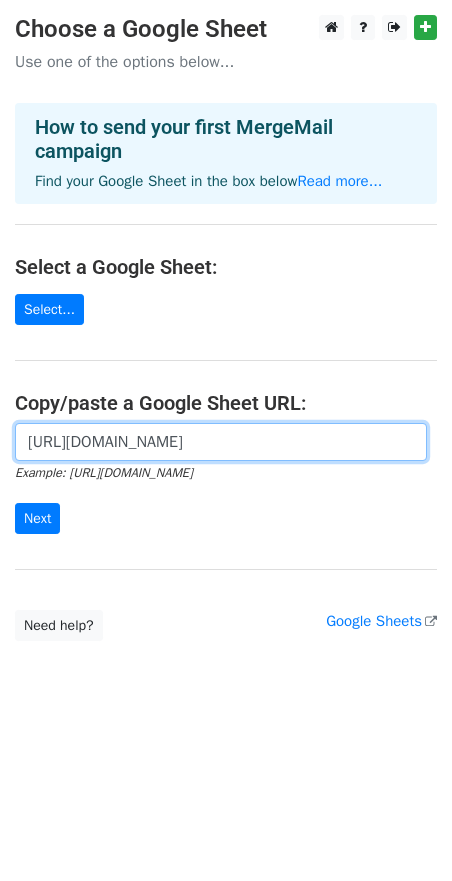 scroll, scrollTop: 0, scrollLeft: 509, axis: horizontal 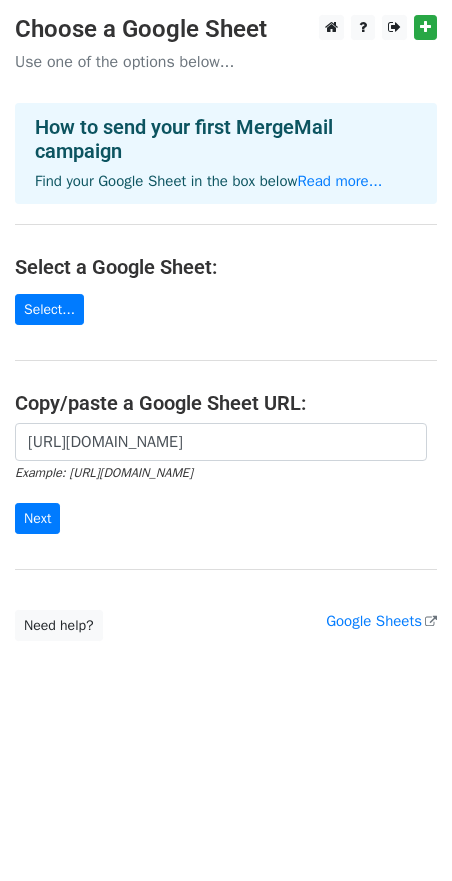 click on "Choose a Google Sheet
Use one of the options below...
How to send your first MergeMail campaign
Find your Google Sheet in the box below  Read more...
Select a Google Sheet:
Select...
Copy/paste a Google Sheet URL:
https://docs.google.com/spreadsheets/d/1Cr9APMfEyBzomlp0d5nIDRAmjV2mnvwC1MH092OKLeo/edit?pli=1&gid=0#gid=0
Example:
https://docs.google.com/spreadsheets/d/abc/edit
Next
Google Sheets
Need help?
Help
×
Why do I need to copy/paste a Google Sheet URL?
Normally, MergeMail would show you a list of your Google Sheets to choose from, but because you didn't allow MergeMail access to your Google Drive, it cannot show you a list of your Google Sheets. You can read more about permissions in our  support pages .
If you'd like to see a list of your Google Sheets, you'll need to  sign out of MergeMail  and then sign back in and allow access to your Google Drive.
then try again." at bounding box center (226, 368) 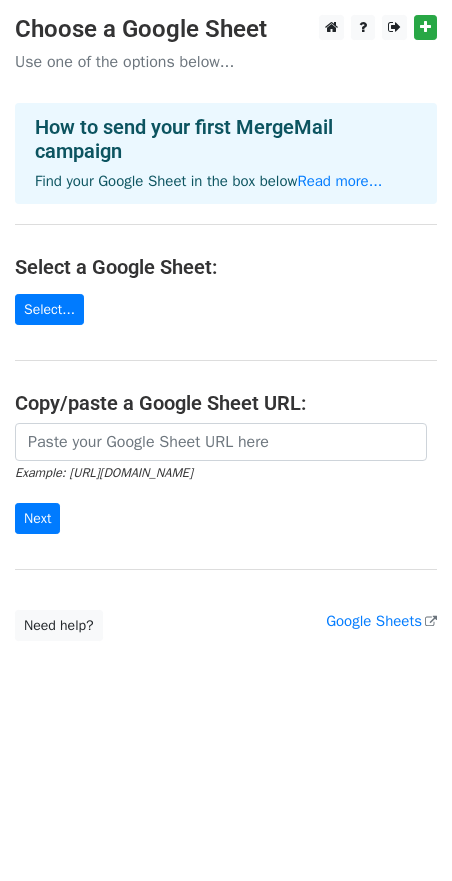 scroll, scrollTop: 0, scrollLeft: 0, axis: both 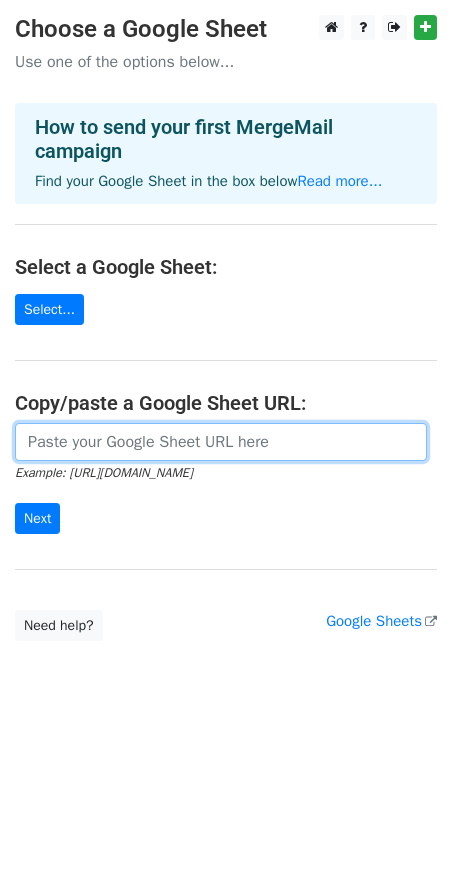 click at bounding box center [221, 442] 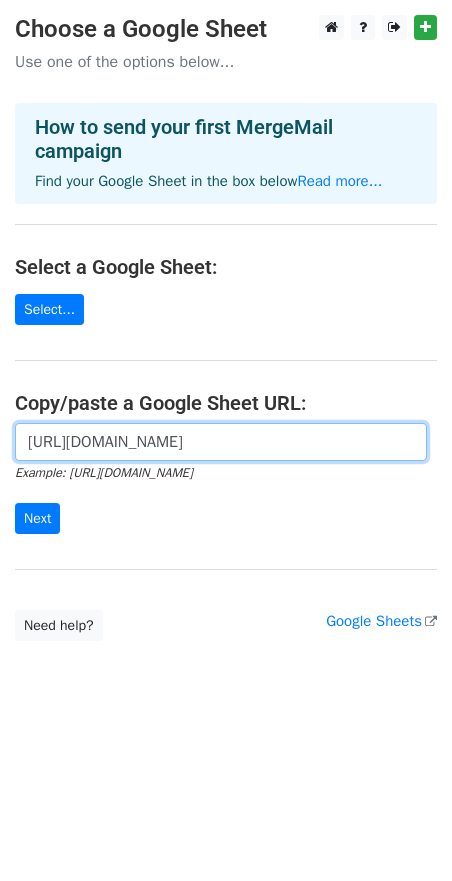 scroll, scrollTop: 0, scrollLeft: 509, axis: horizontal 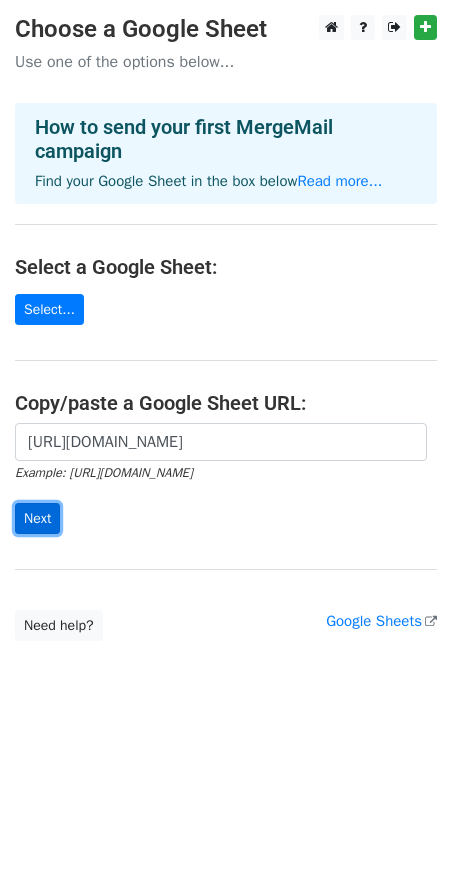 click on "Next" at bounding box center (37, 518) 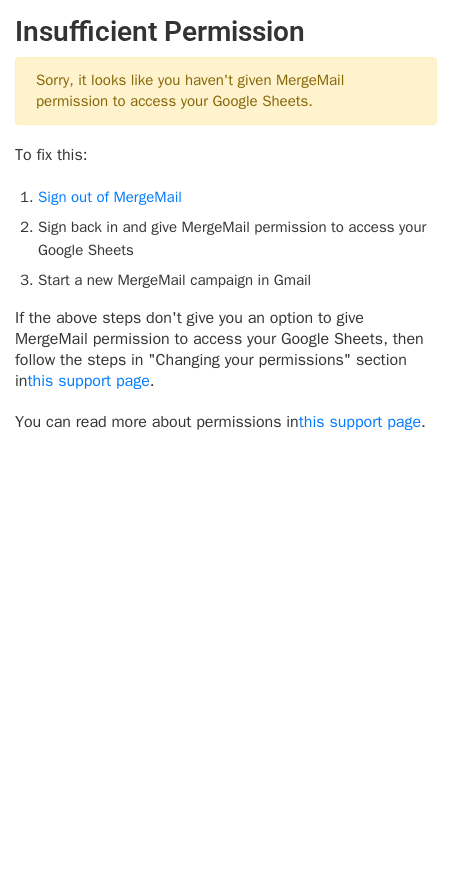 scroll, scrollTop: 0, scrollLeft: 0, axis: both 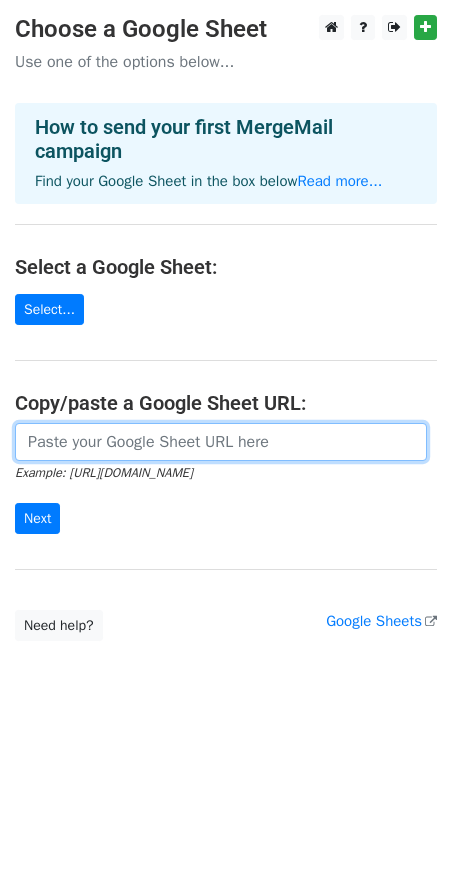 click at bounding box center [221, 442] 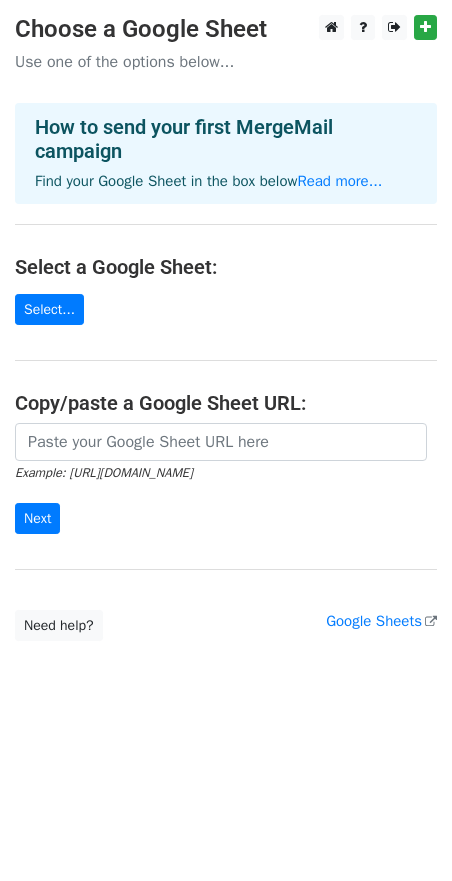 scroll, scrollTop: 0, scrollLeft: 0, axis: both 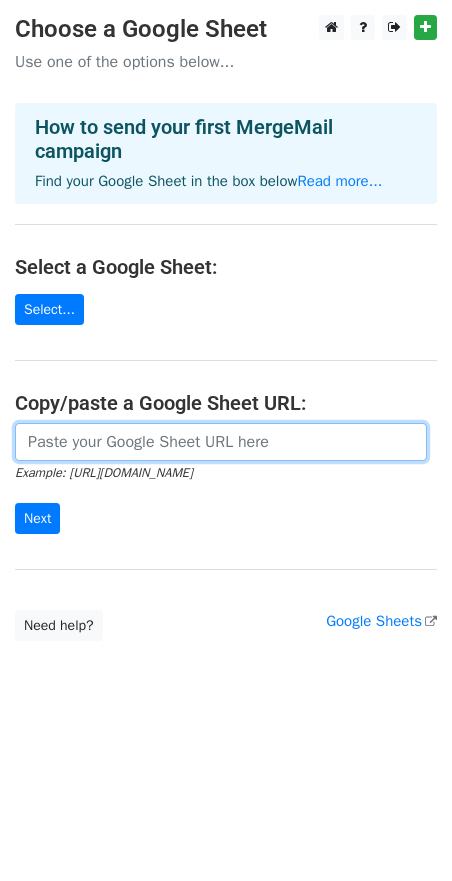 click at bounding box center (221, 442) 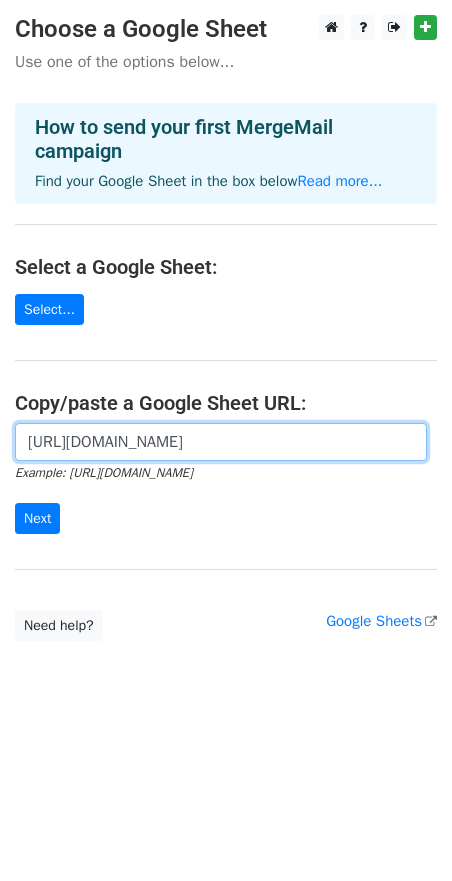 scroll, scrollTop: 0, scrollLeft: 509, axis: horizontal 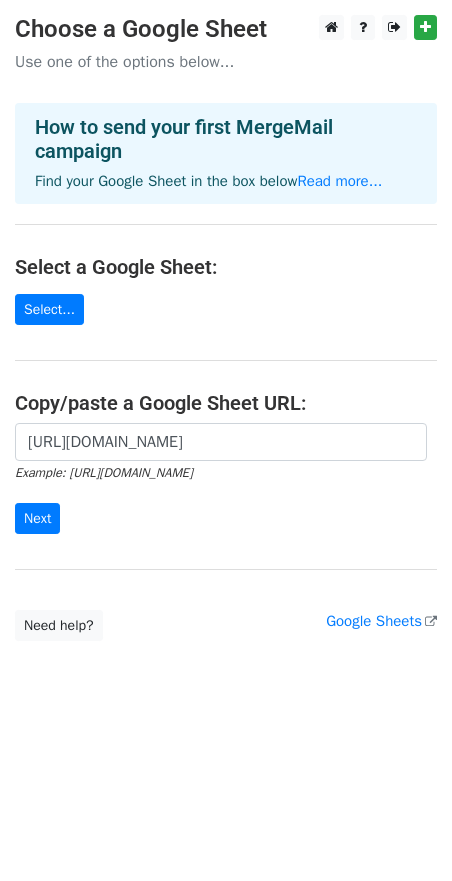 click on "How to send your first MergeMail campaign" at bounding box center [226, 139] 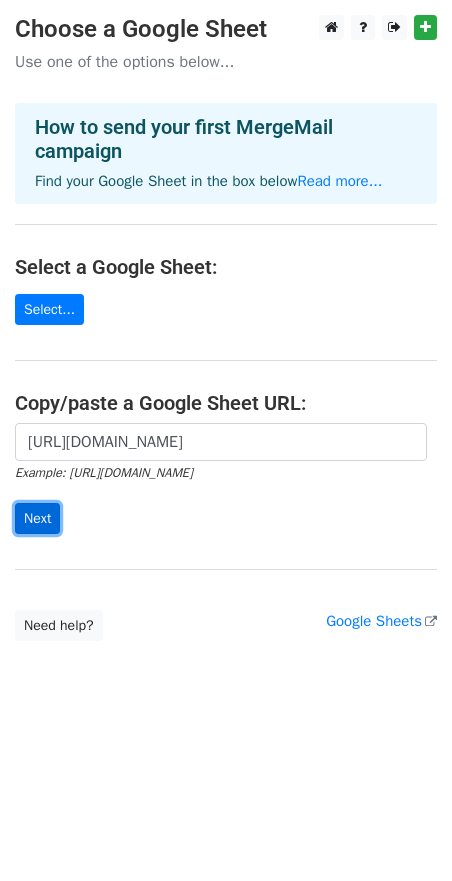 click on "Next" at bounding box center [37, 518] 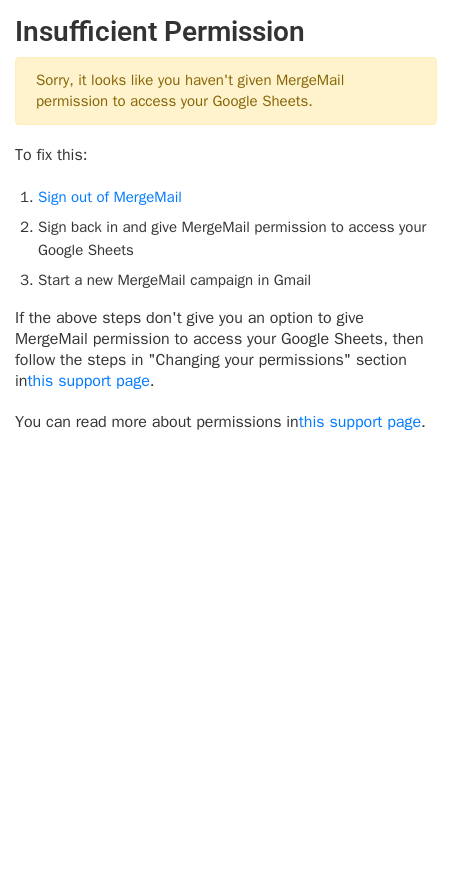 scroll, scrollTop: 0, scrollLeft: 0, axis: both 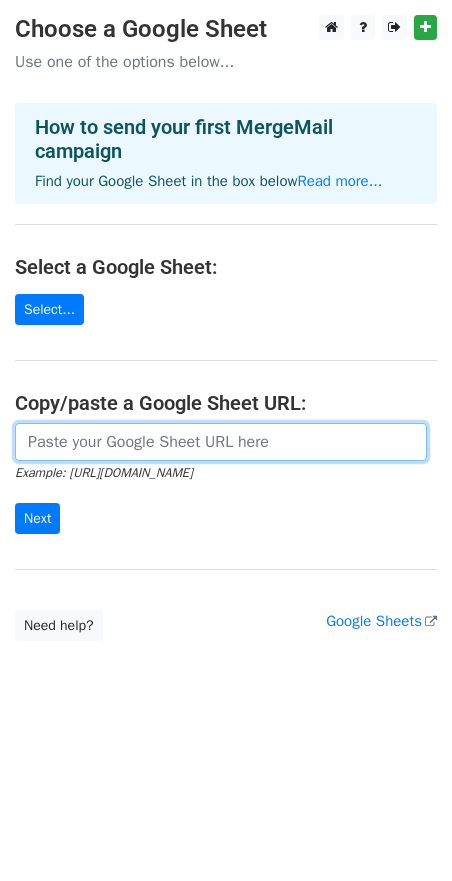 click at bounding box center (221, 442) 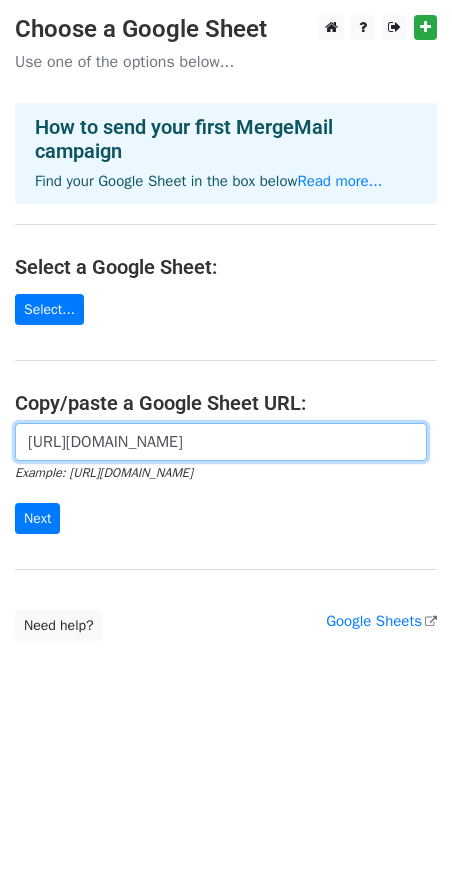 paste on "[URL][DOMAIN_NAME]" 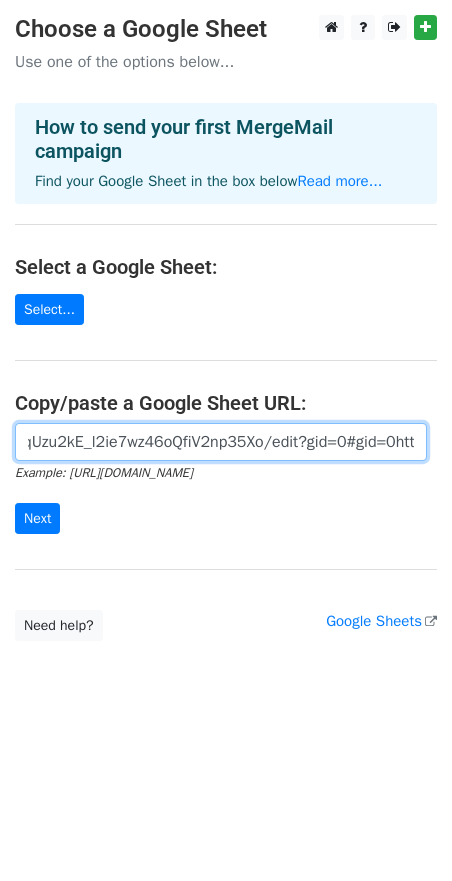 scroll, scrollTop: 0, scrollLeft: 1284, axis: horizontal 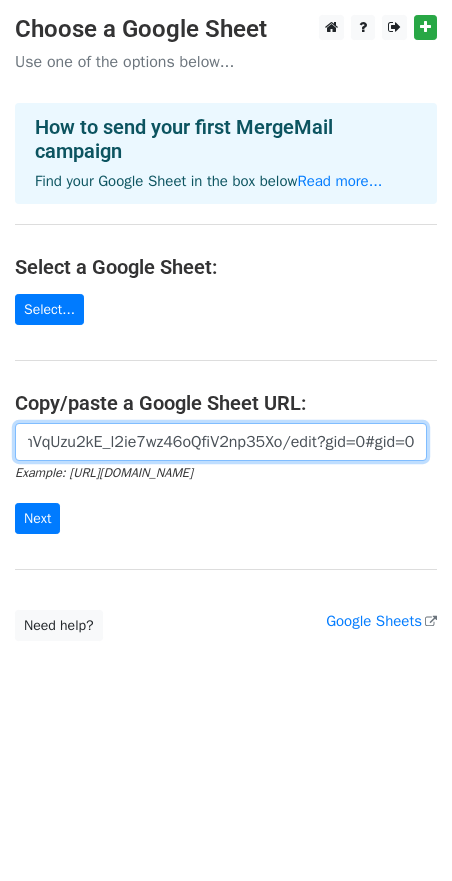 type on "https://[DOMAIN_NAME]/spreadsheets/d/1cUDz3mPTAKuymVqUzu2kE_l2ie7wz46oQfiV2np35Xo/edit?gid=0#gid=0https://[DOMAIN_NAME]/spreadsheets/d/1cUDz3mPTAKuymVqUzu2kE_l2ie7wz46oQfiV2np35Xo/edit?gid=0#gid=0" 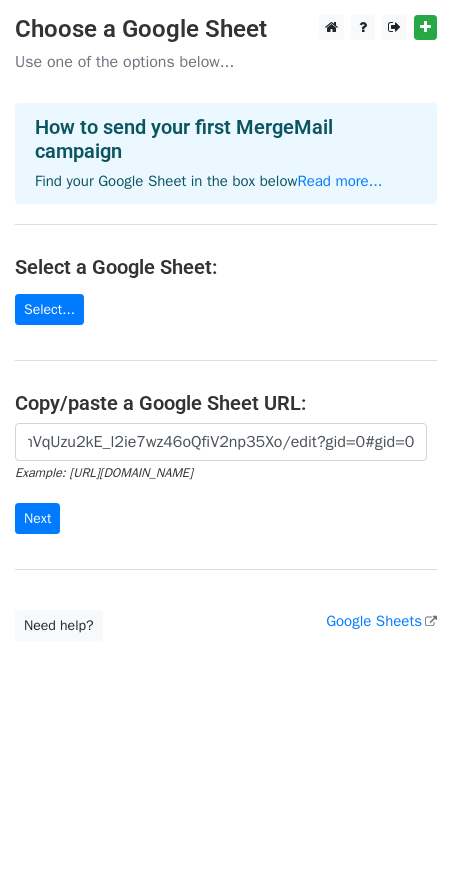 scroll, scrollTop: 0, scrollLeft: 0, axis: both 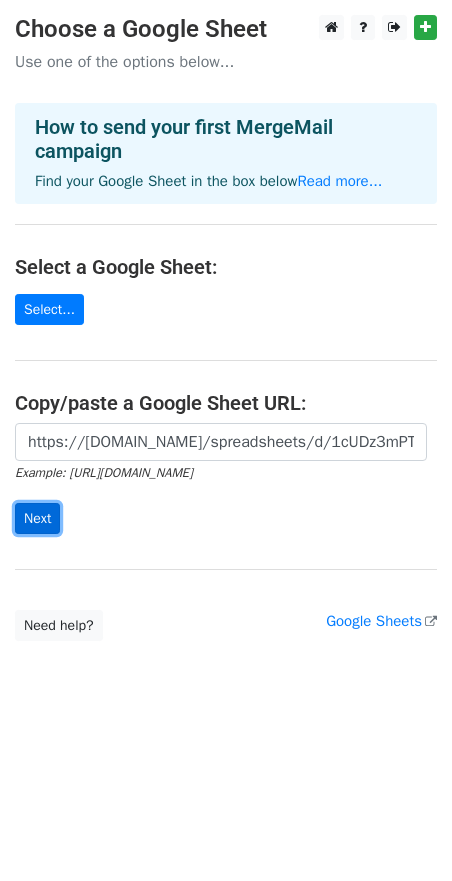 click on "Next" at bounding box center [37, 518] 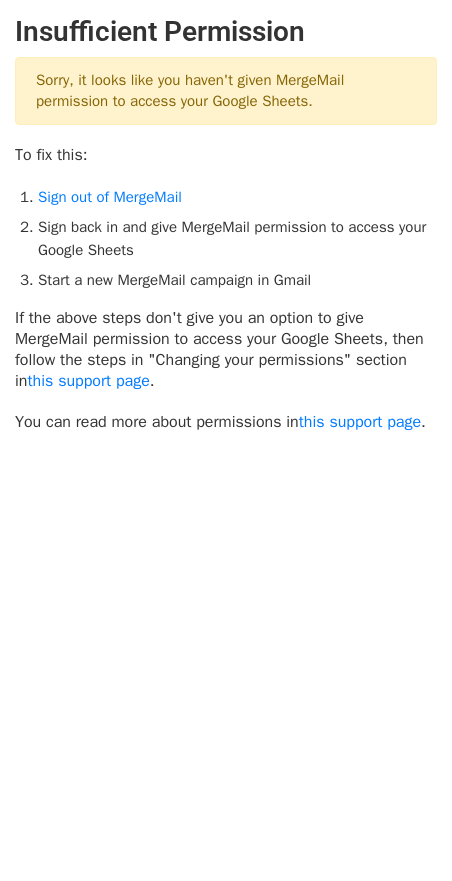 scroll, scrollTop: 0, scrollLeft: 0, axis: both 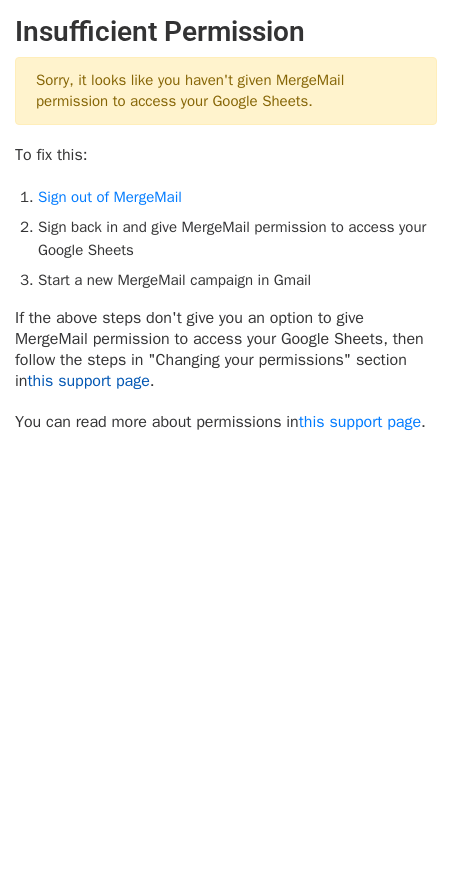 click on "this support page" at bounding box center [88, 381] 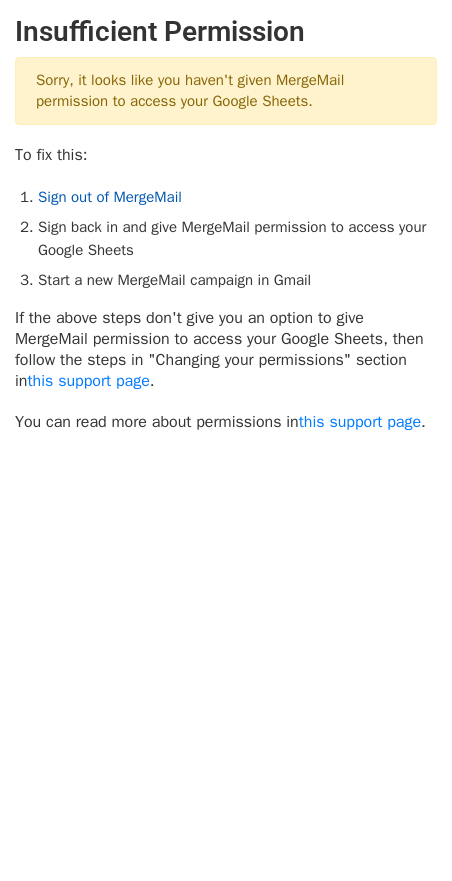 click on "Sign out of MergeMail" at bounding box center (110, 197) 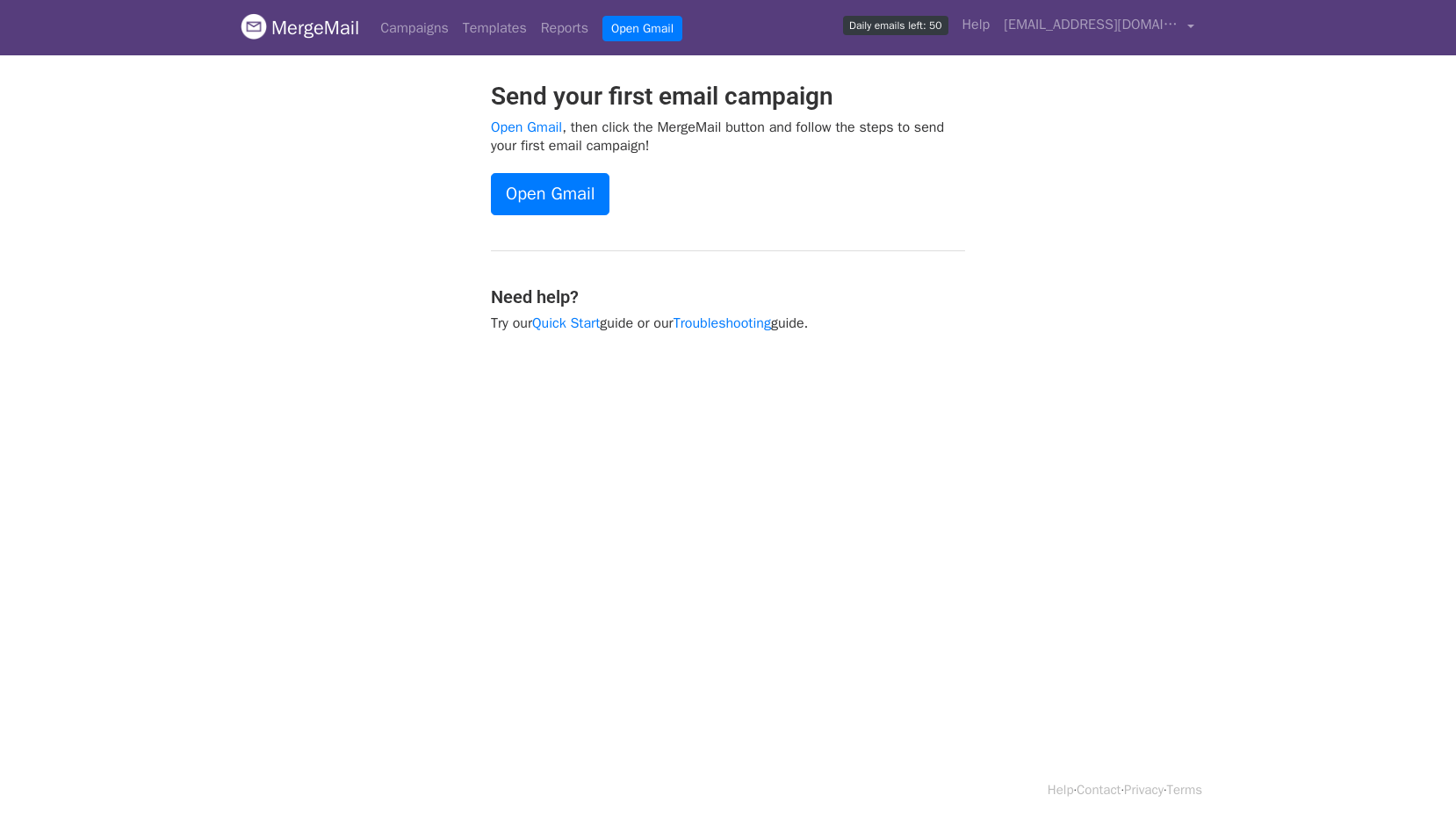 scroll, scrollTop: 0, scrollLeft: 0, axis: both 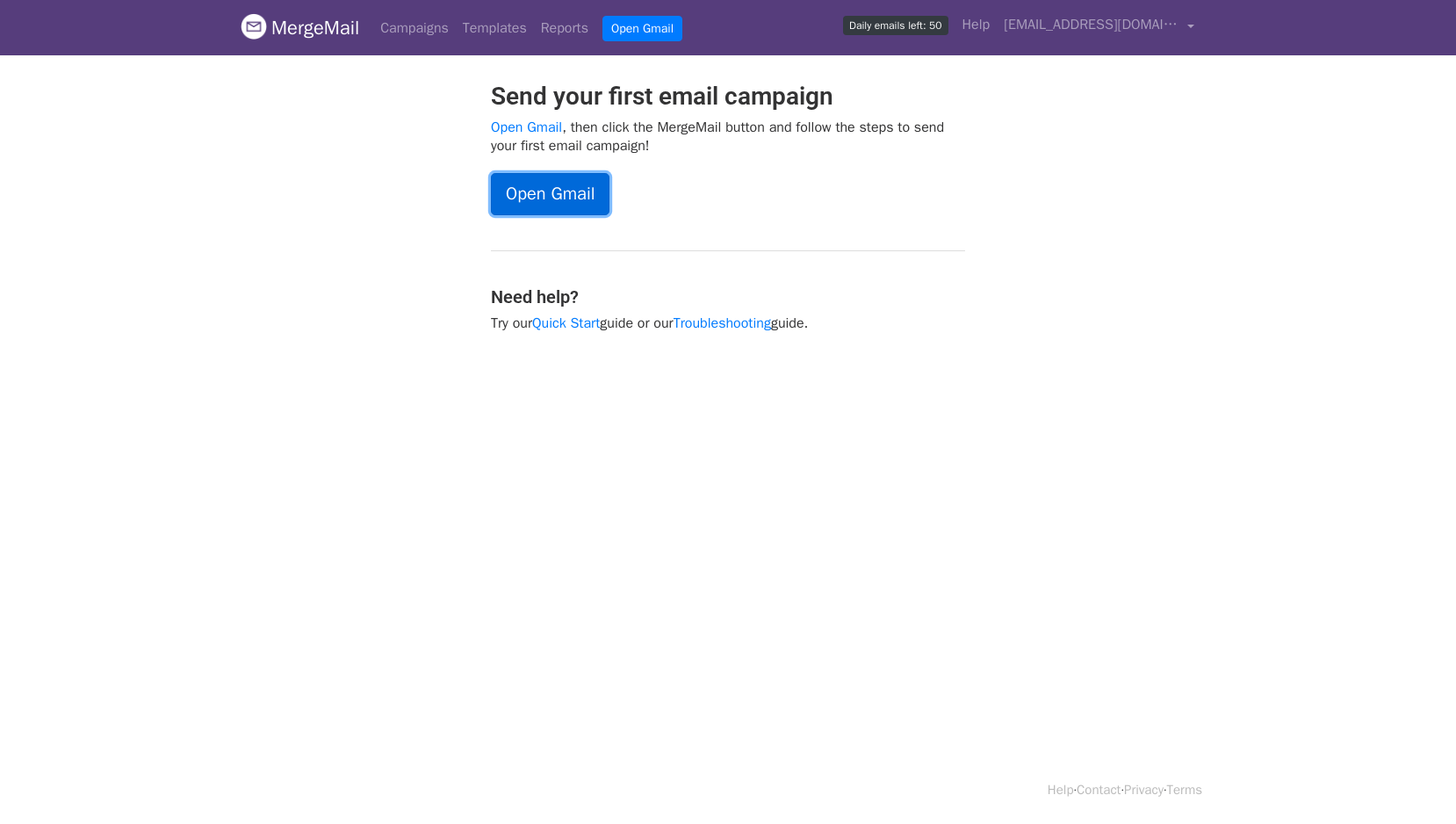 click on "Open Gmail" at bounding box center (550, 194) 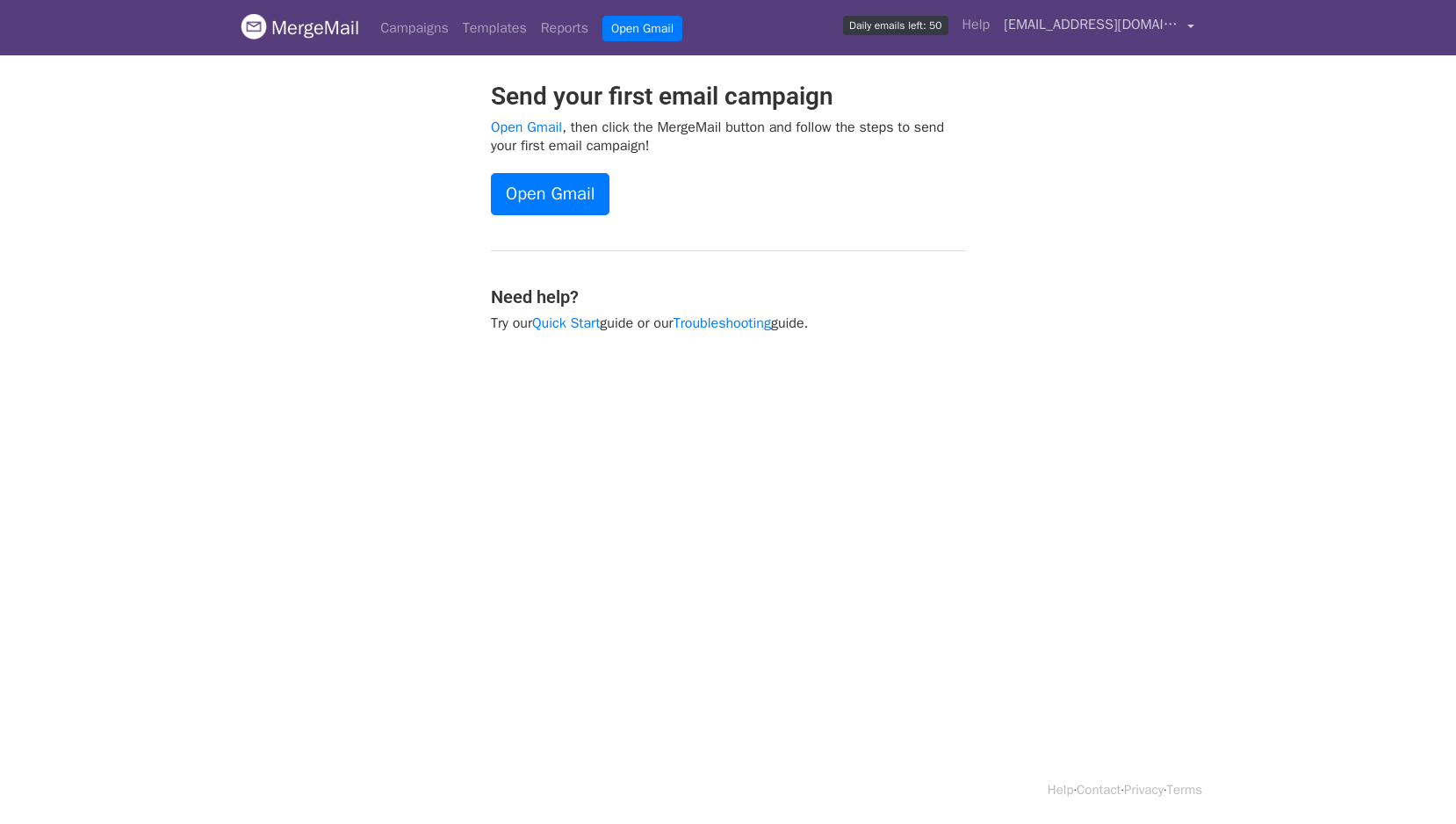 click on "andhika.priandana@partnerforward.com" at bounding box center (1092, 25) 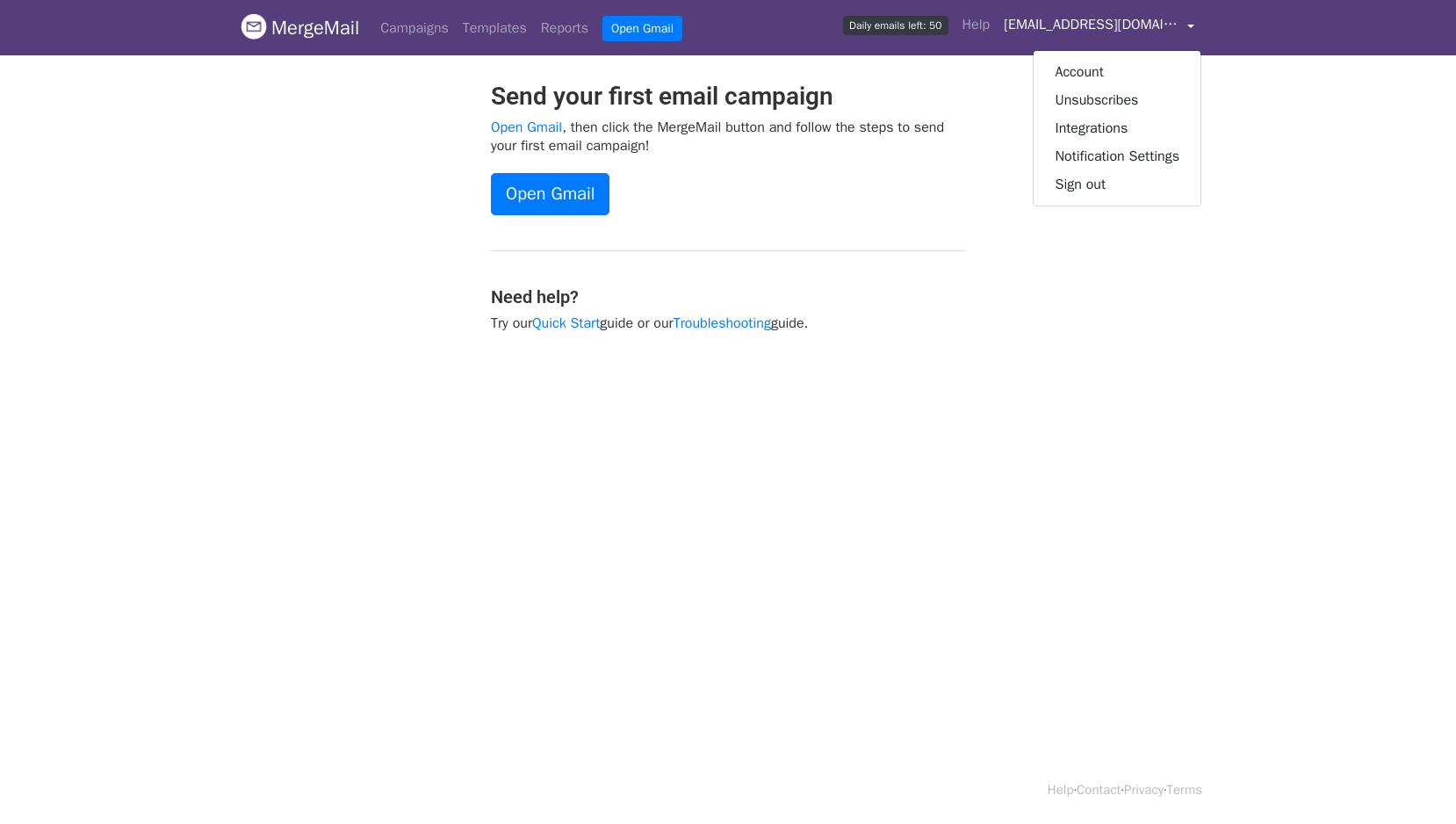 click on "MergeMail
Campaigns
Templates
Reports
Open Gmail
Daily emails left: 50
Help
andhika.priandana@partnerforward.com
Account
Unsubscribes
Integrations
Notification Settings
Sign out
New Features
You're all caught up!
Scheduled Campaigns
Schedule your emails to be sent later.
Read more
Account Reports
View reports across all of your campaigns to find highly-engaged recipients and to see which templates and campaigns have the most clicks and opens.
Read more
View my reports
Template Editor
Create beautiful emails using our powerful template editor.
Read more
View my templates
Send your first email campaign
Open Gmail , then click the MergeMail button and follow the steps to send your first email campaign!
Open Gmail
Need help?
Try our  Quick Start  guide or our  Troubleshooting  guide." at bounding box center (728, 412) 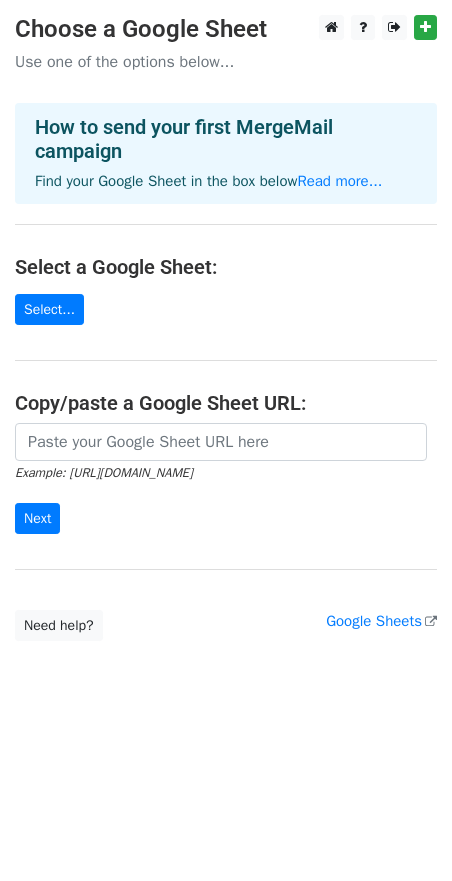 scroll, scrollTop: 0, scrollLeft: 0, axis: both 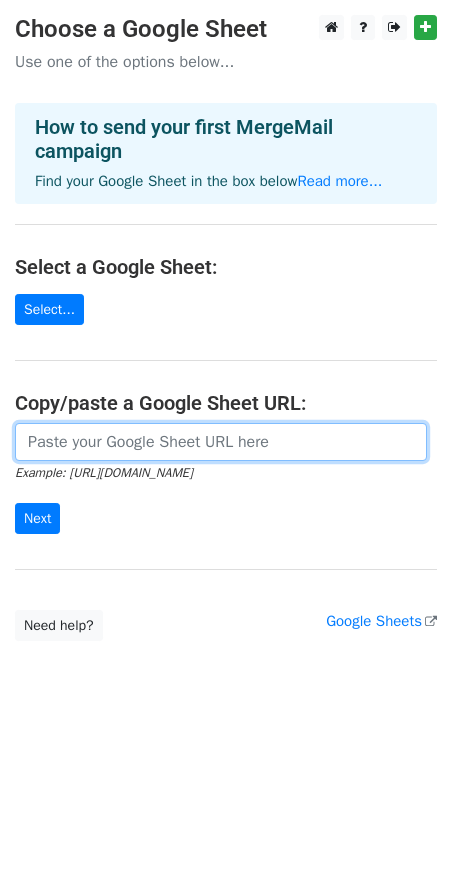 click at bounding box center [221, 442] 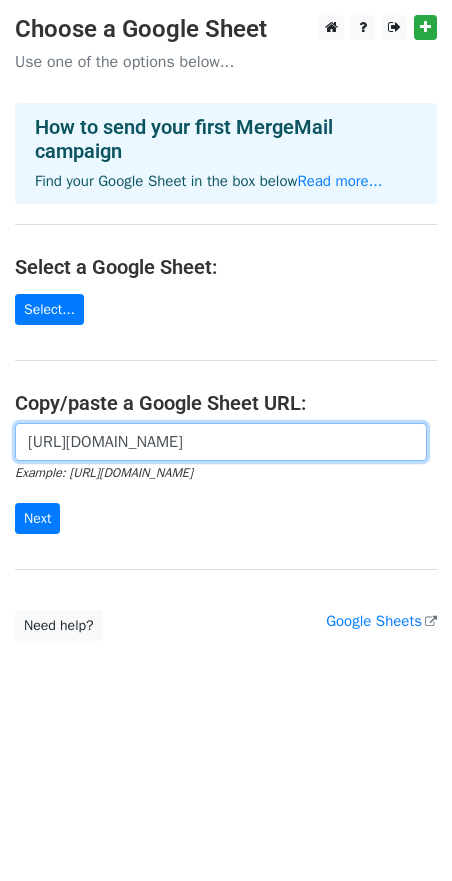 scroll, scrollTop: 0, scrollLeft: 449, axis: horizontal 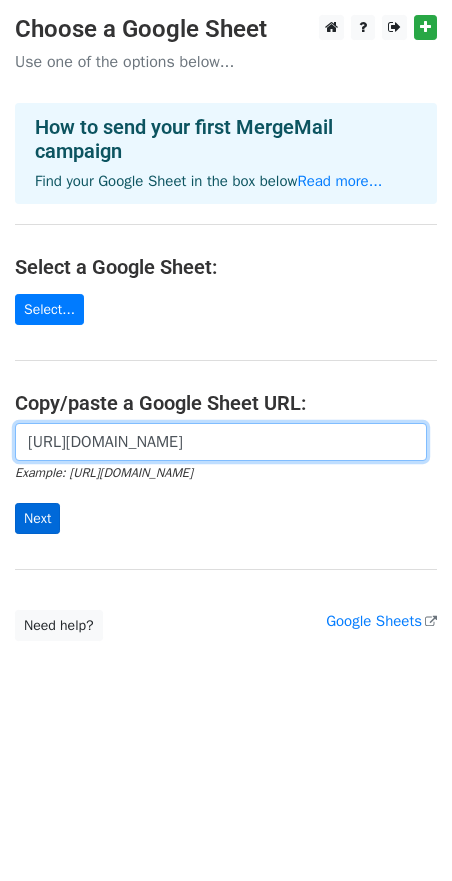 type on "[URL][DOMAIN_NAME]" 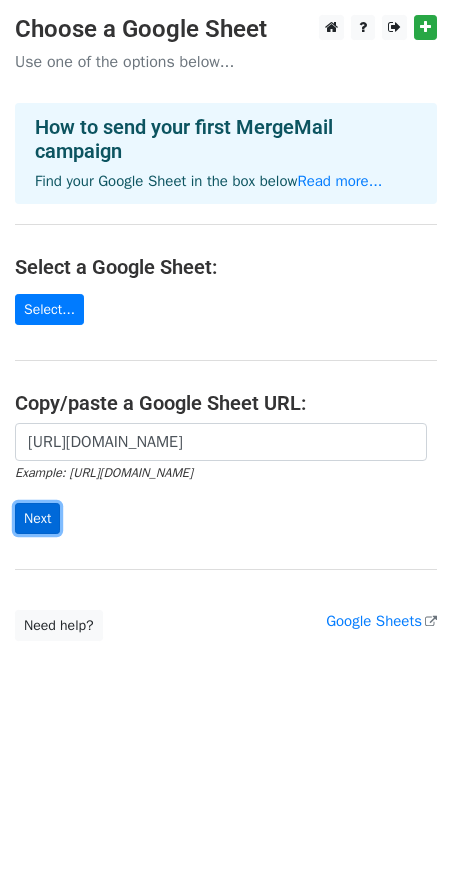 click on "Next" at bounding box center [37, 518] 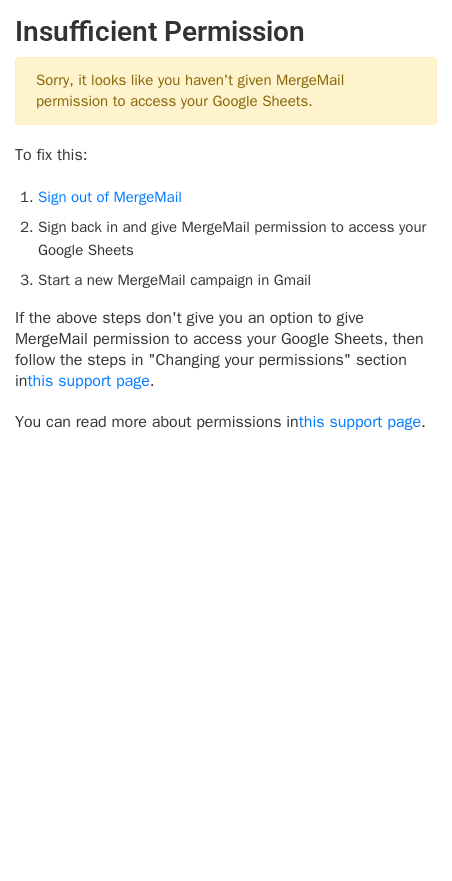 scroll, scrollTop: 0, scrollLeft: 0, axis: both 